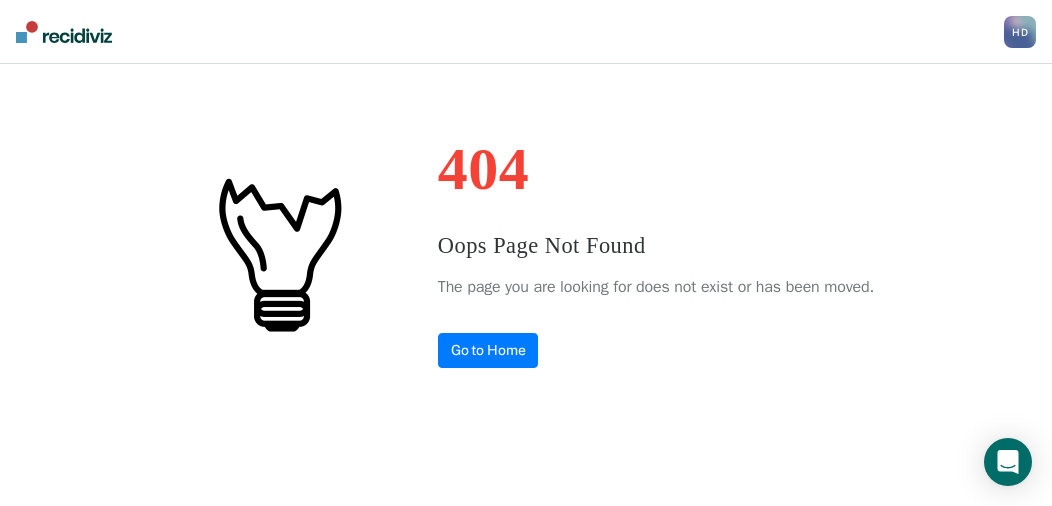 scroll, scrollTop: 0, scrollLeft: 0, axis: both 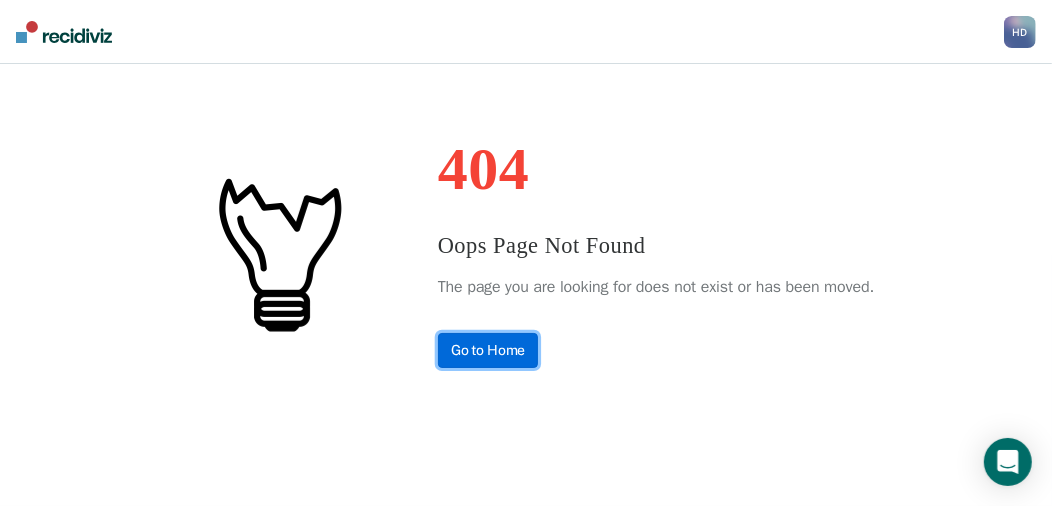 click on "Go to Home" at bounding box center [488, 350] 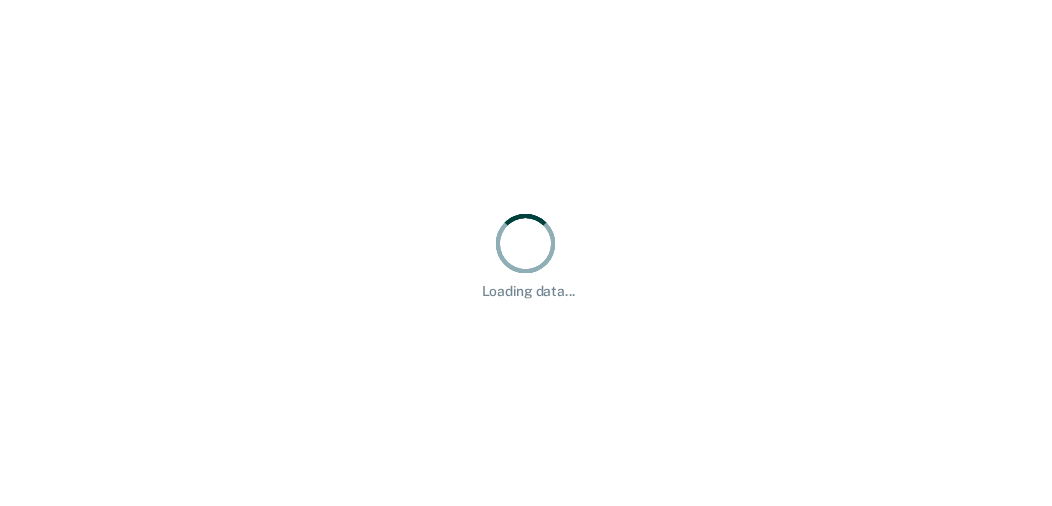scroll, scrollTop: 0, scrollLeft: 0, axis: both 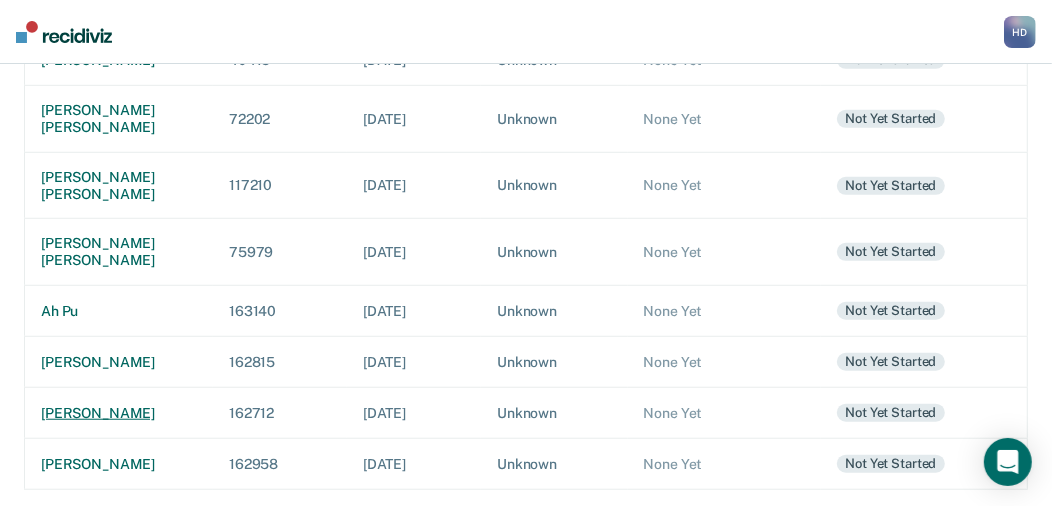click on "[PERSON_NAME]" at bounding box center (119, 412) 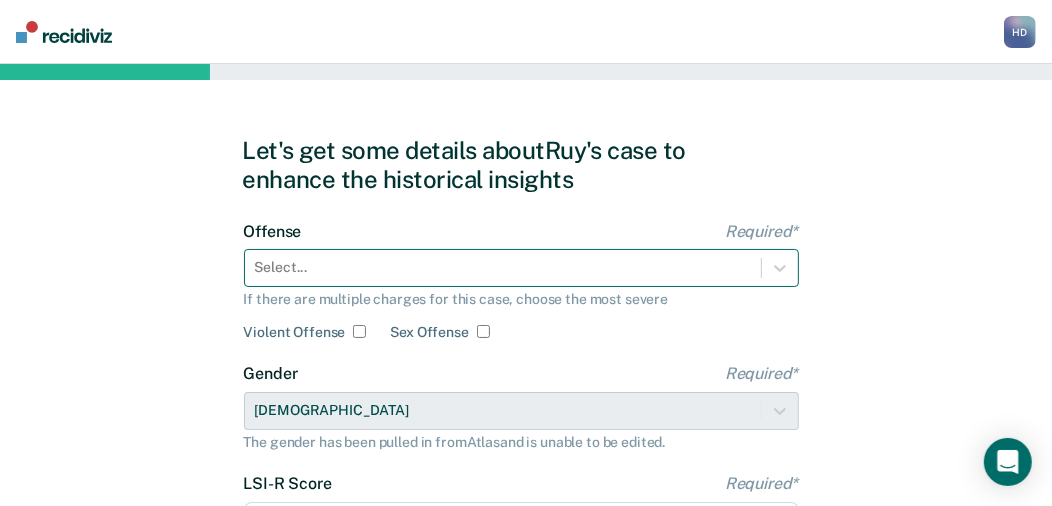 click on "Select..." at bounding box center (521, 268) 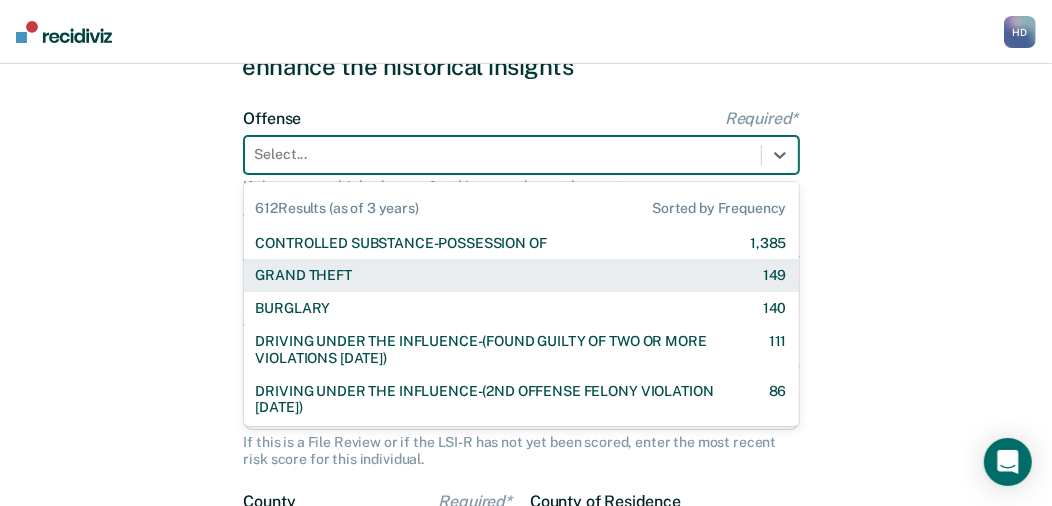scroll, scrollTop: 137, scrollLeft: 0, axis: vertical 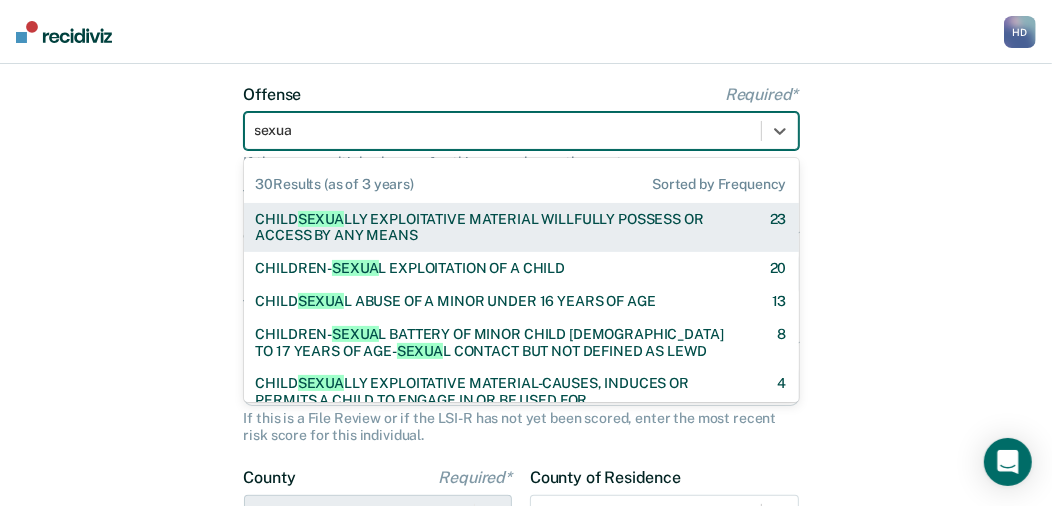 type on "sexual" 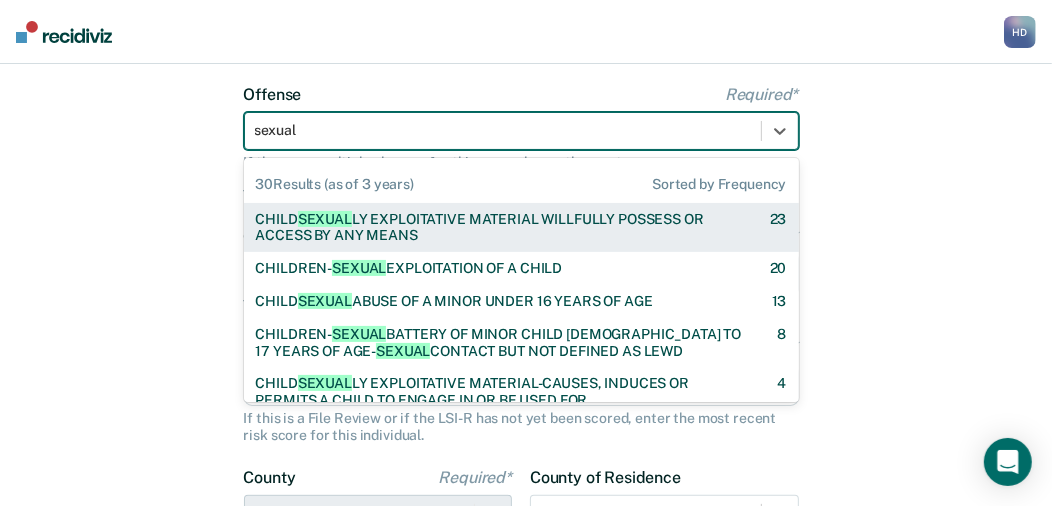 click on "CHILD  SEXUAL LY EXPLOITATIVE MATERIAL WILLFULLY POSSESS OR ACCESS BY ANY MEANS" at bounding box center [495, 228] 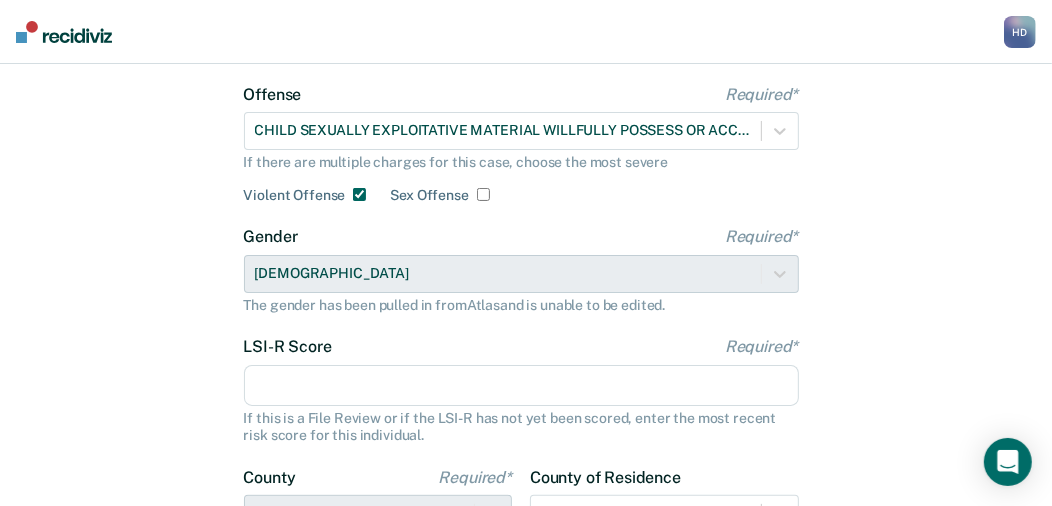click on "LSI-R Score  Required*" at bounding box center (521, 386) 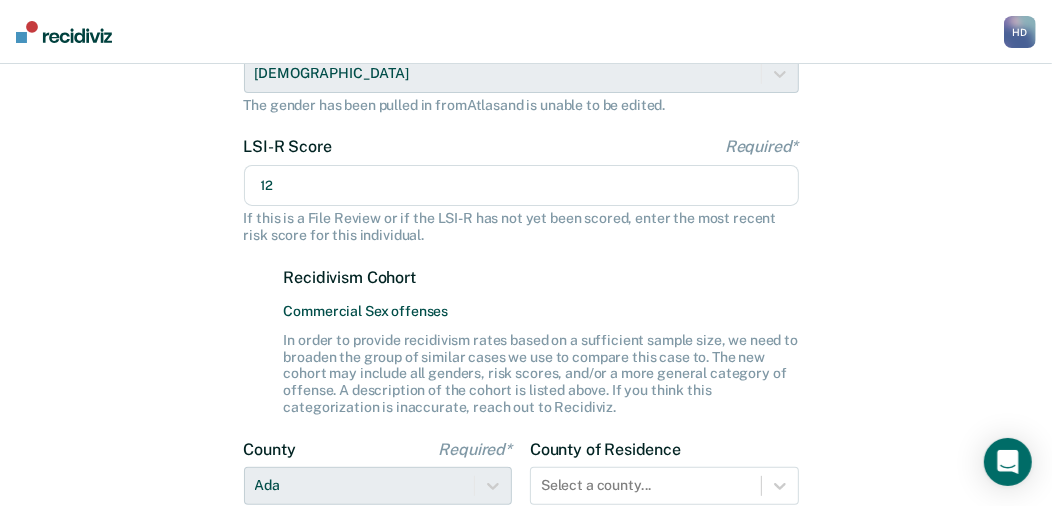 scroll, scrollTop: 437, scrollLeft: 0, axis: vertical 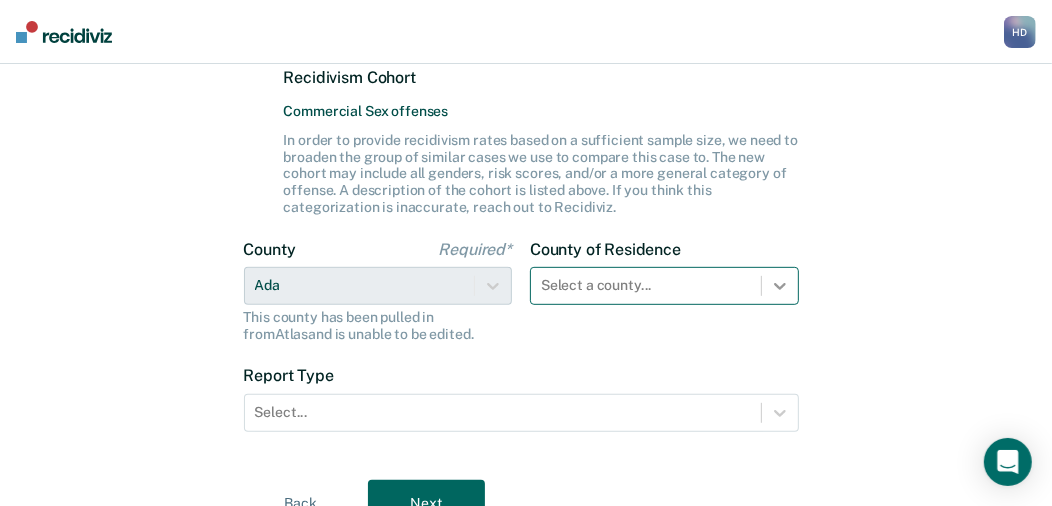 type on "12" 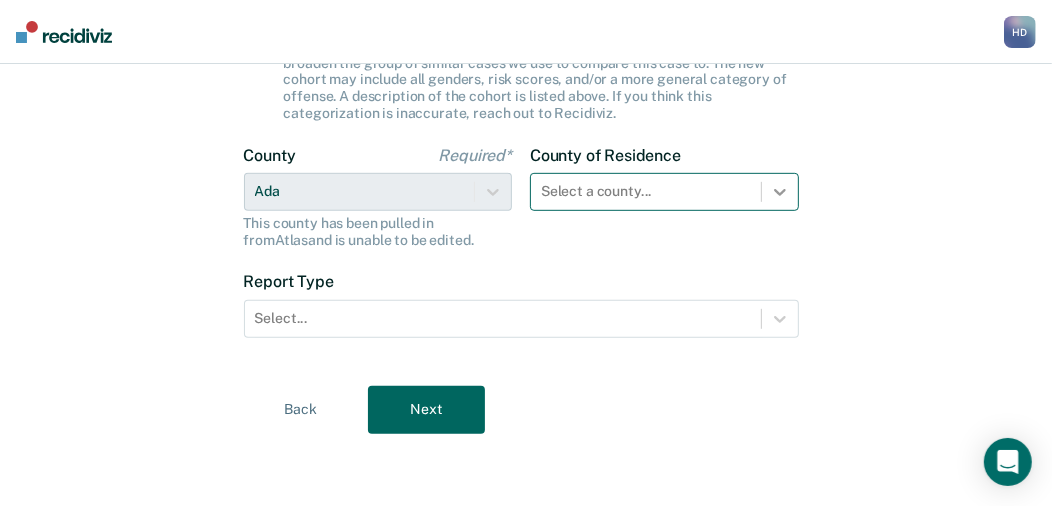 click on "Select a county..." at bounding box center [664, 192] 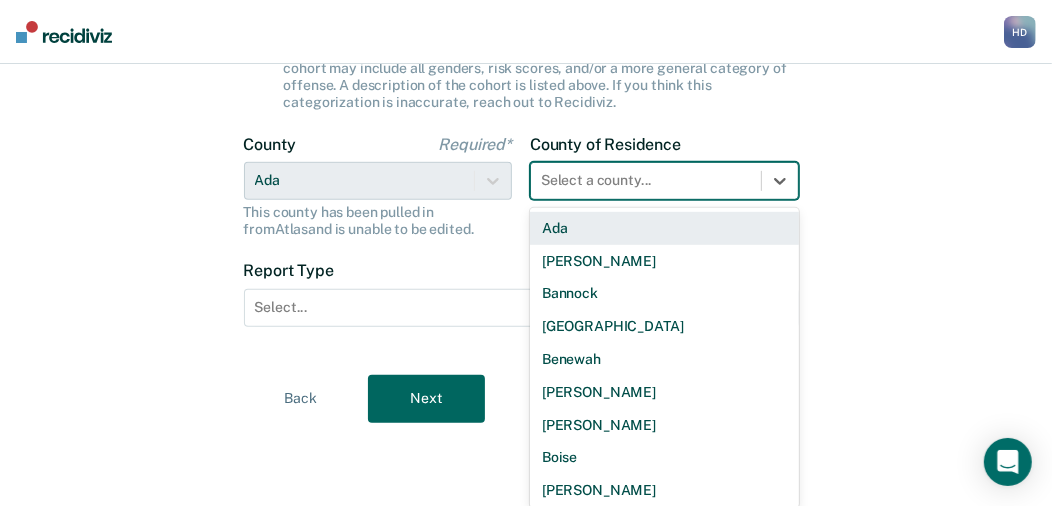click on "Ada" at bounding box center [664, 228] 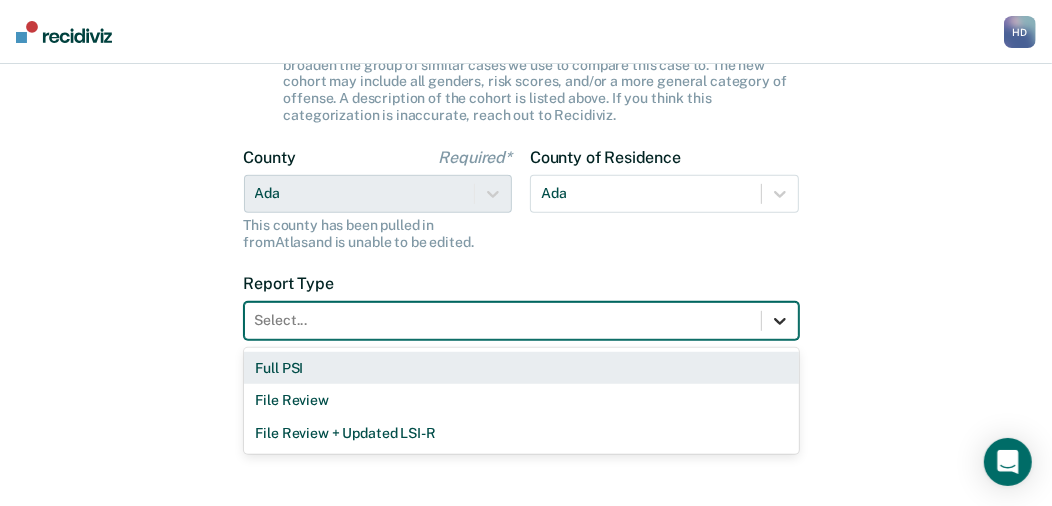 click 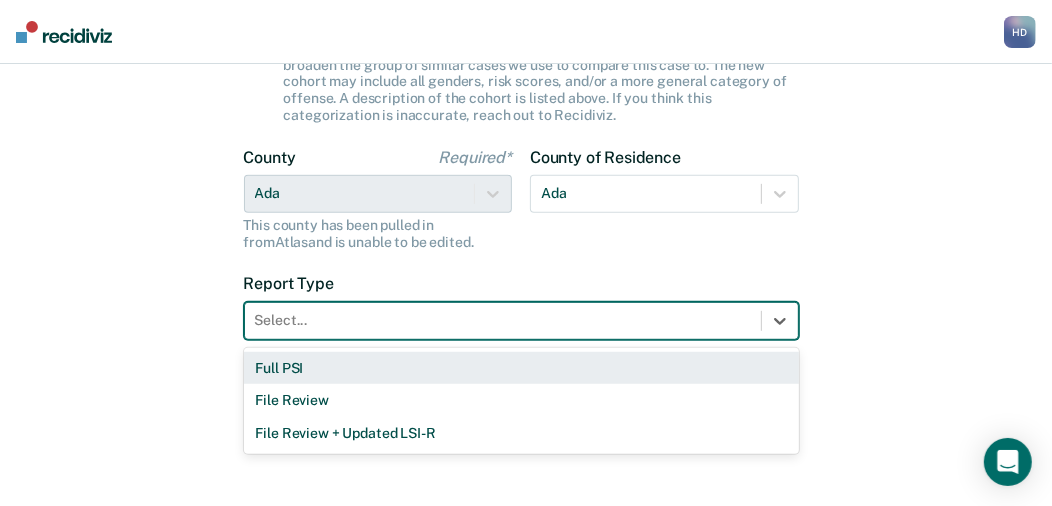click on "Full PSI" at bounding box center (521, 368) 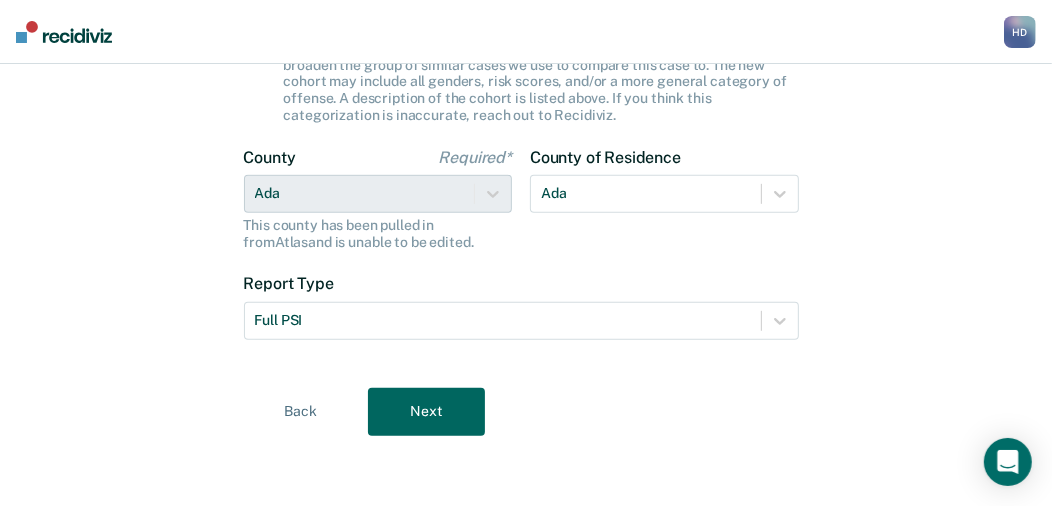 click on "Next" at bounding box center (426, 412) 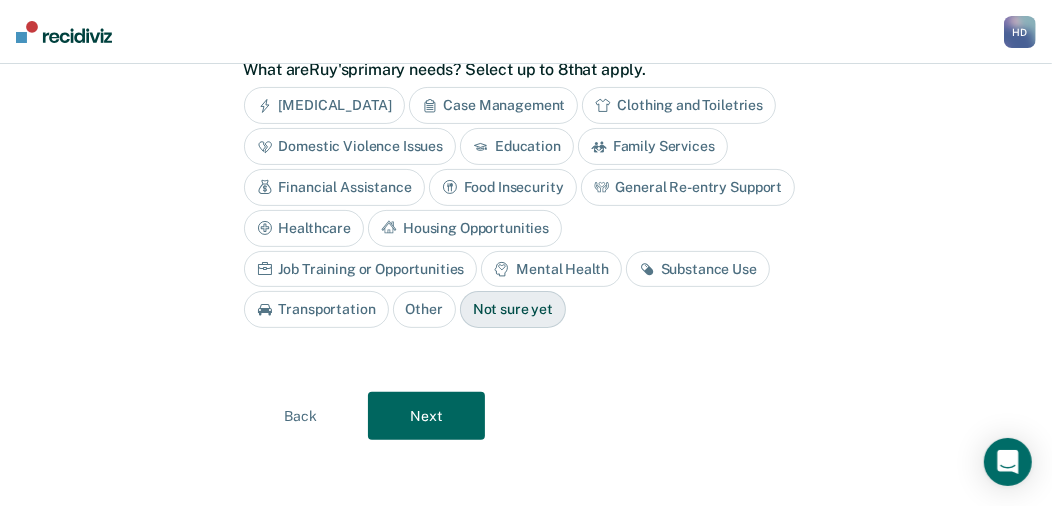 click on "Case Management" at bounding box center (494, 105) 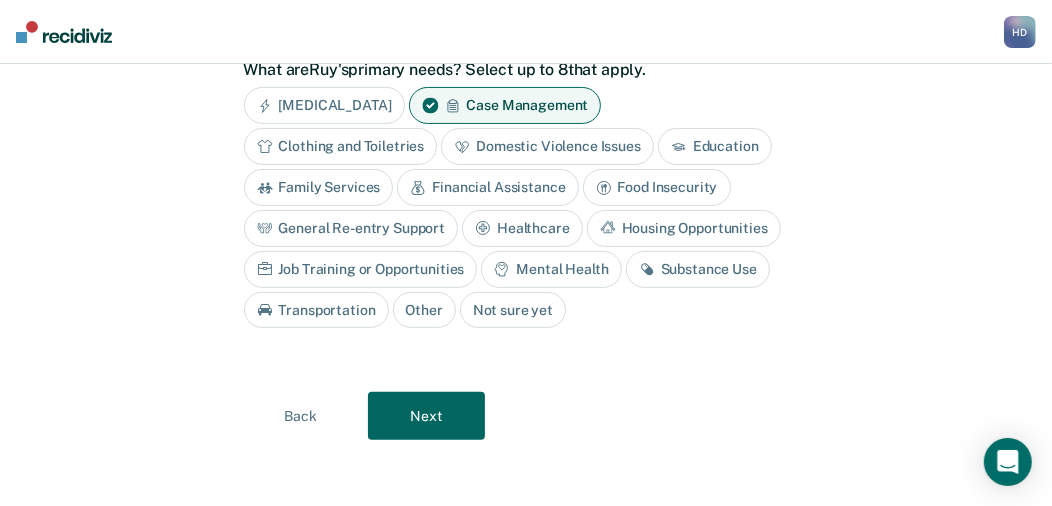 click on "Mental Health" at bounding box center [551, 269] 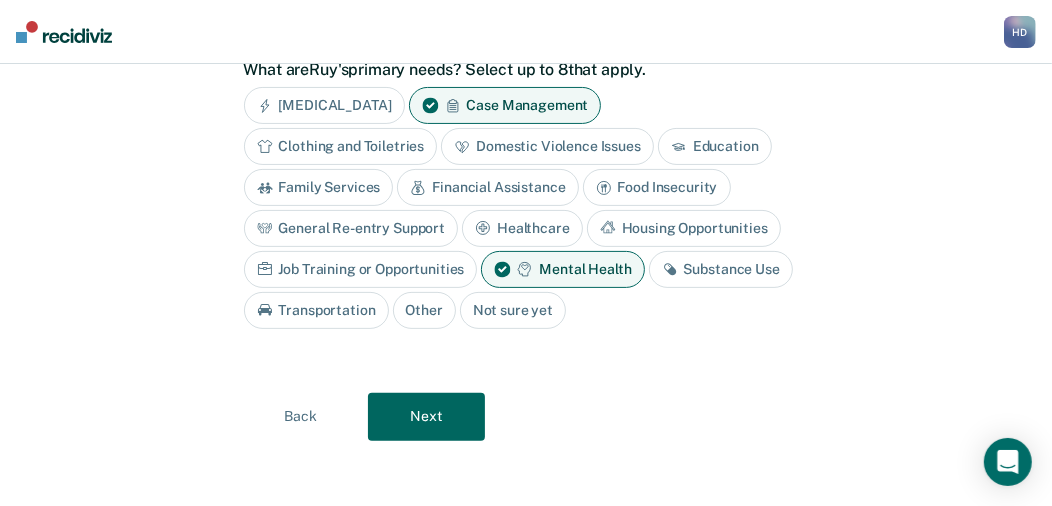 click on "Next" at bounding box center (426, 417) 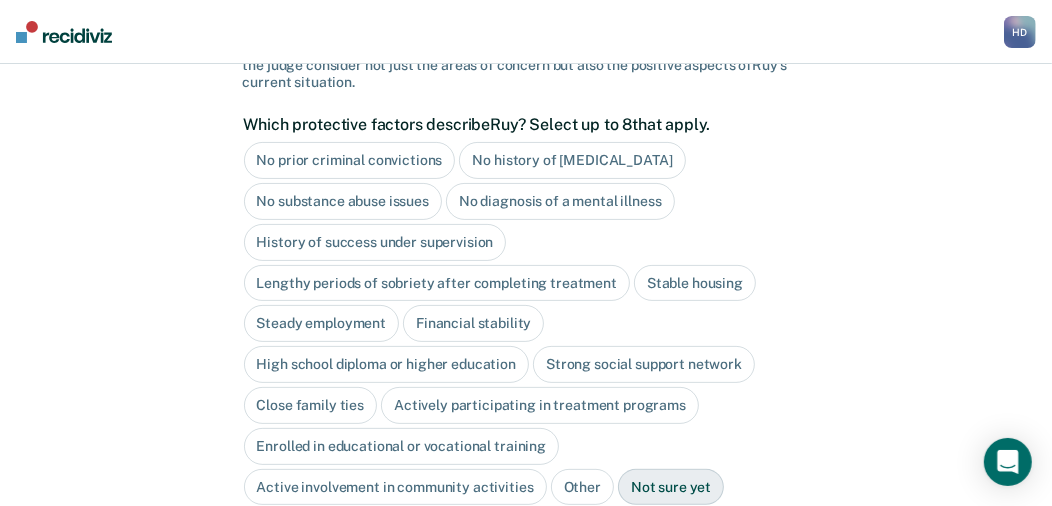 scroll, scrollTop: 139, scrollLeft: 0, axis: vertical 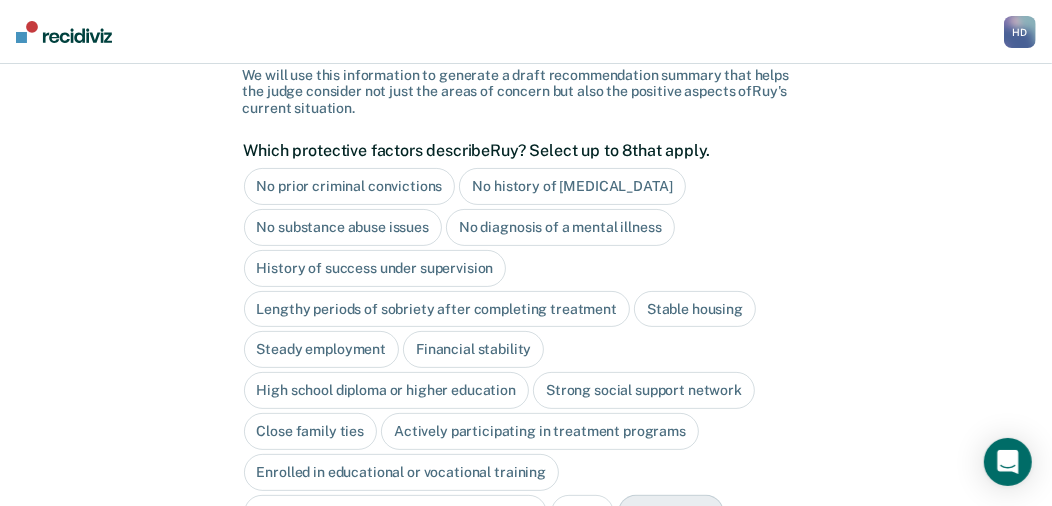 click on "Stable housing" at bounding box center (695, 309) 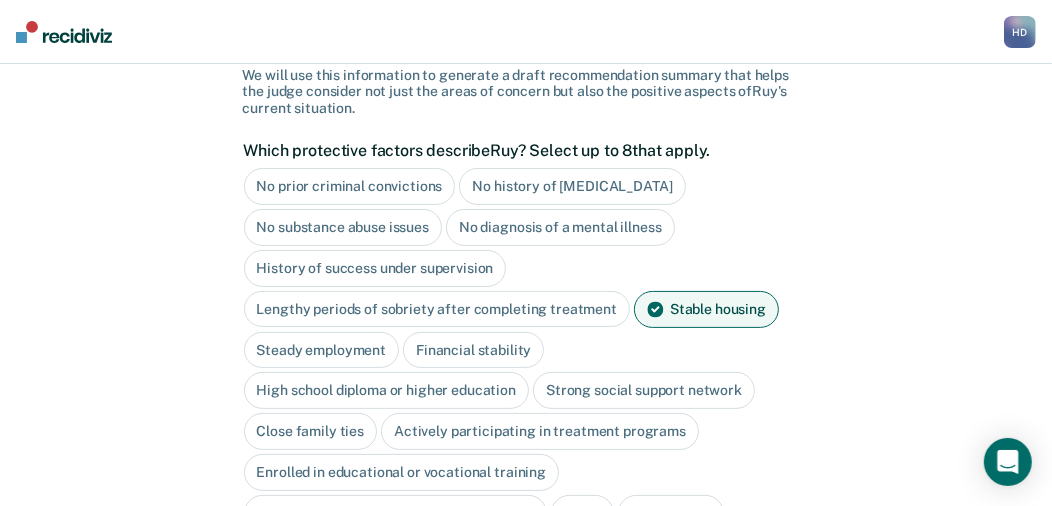 click on "Steady employment" at bounding box center (322, 350) 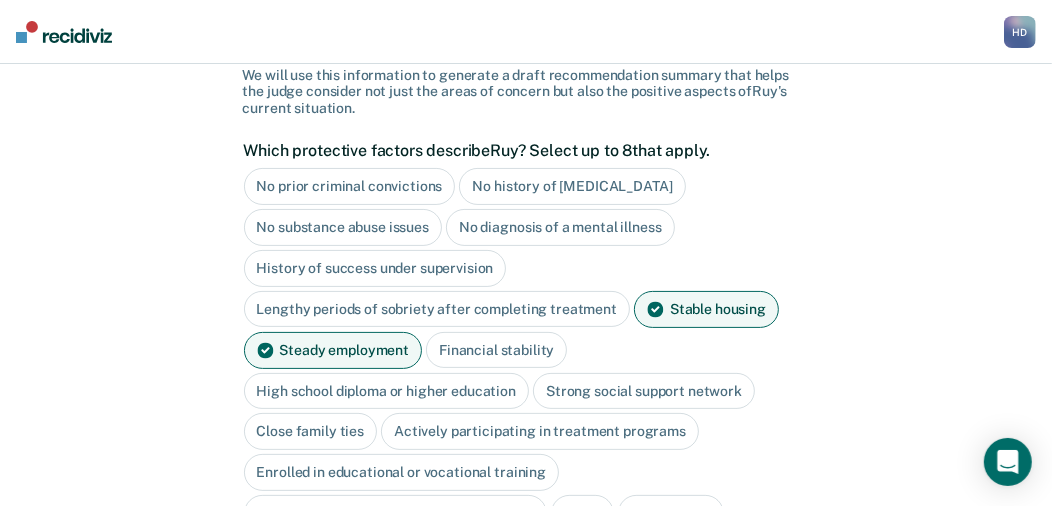 click on "Financial stability" at bounding box center (496, 350) 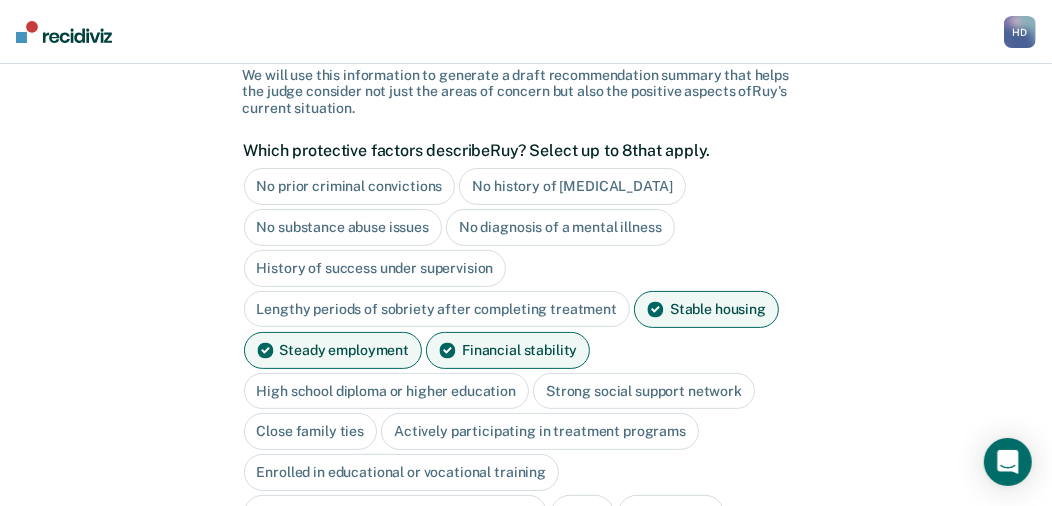 click on "High school diploma or higher education" at bounding box center [387, 391] 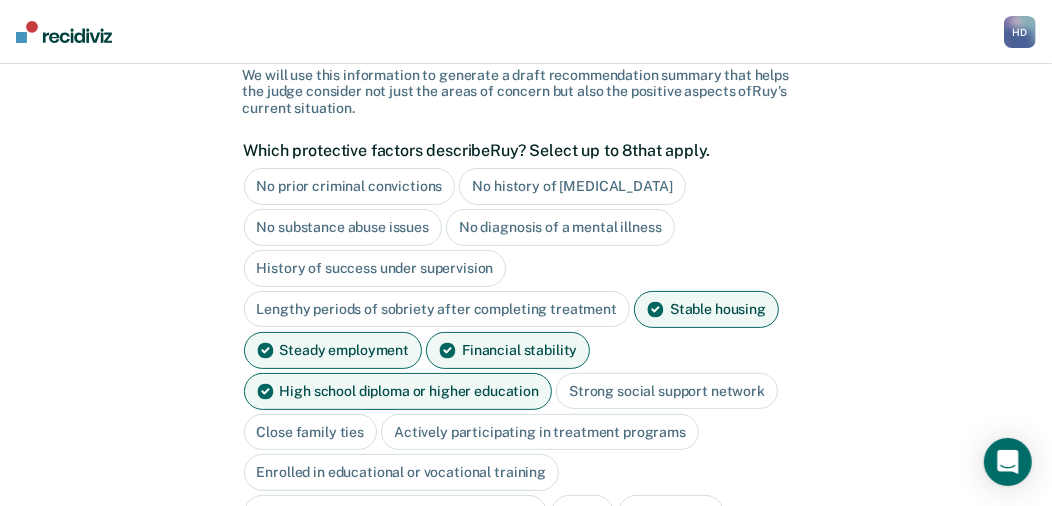 click on "Strong social support network" at bounding box center (667, 391) 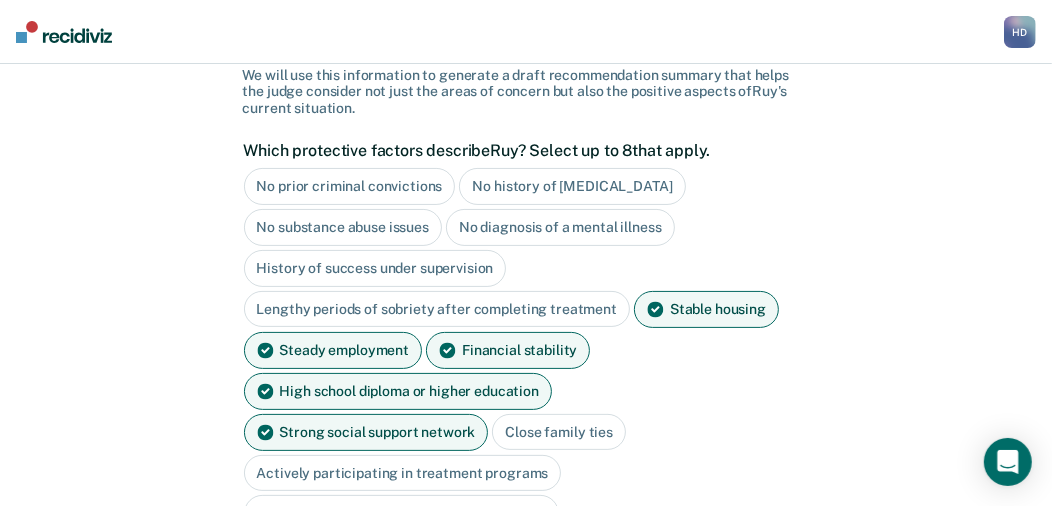 click on "Close family ties" at bounding box center (559, 432) 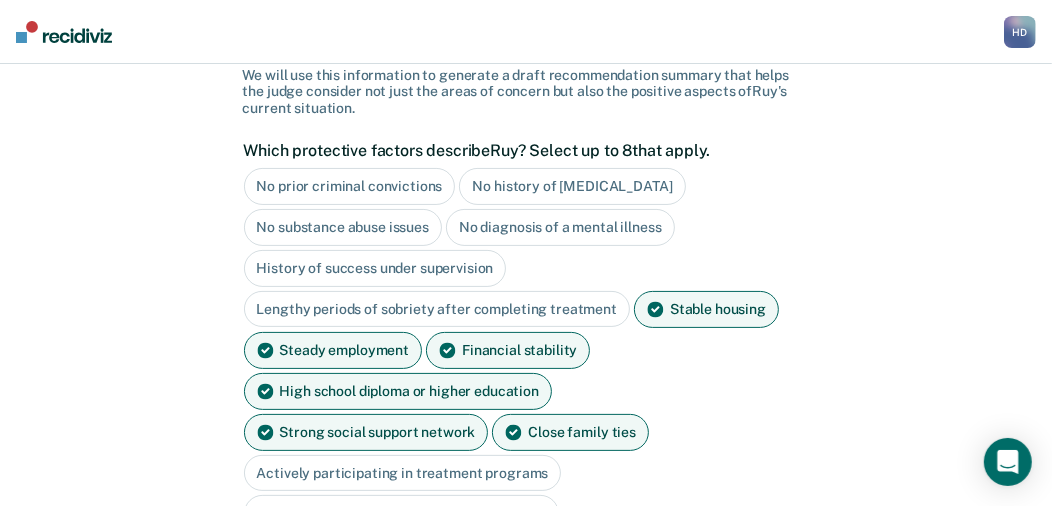 click on "Actively participating in treatment programs" at bounding box center (403, 473) 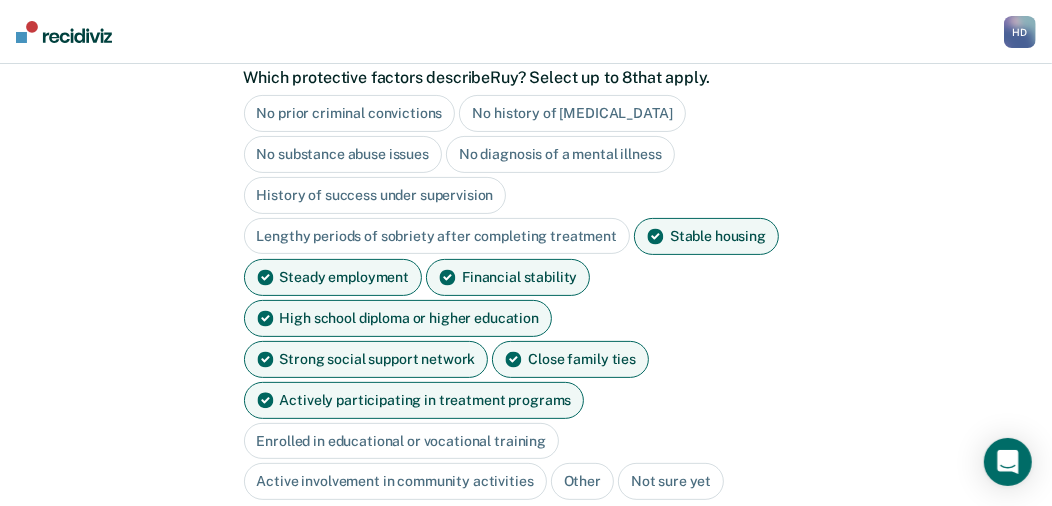 scroll, scrollTop: 239, scrollLeft: 0, axis: vertical 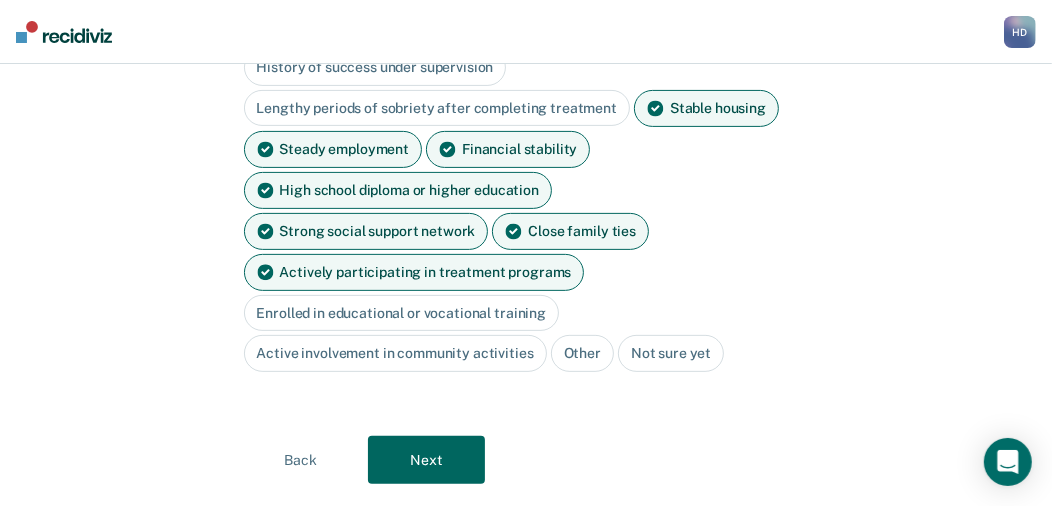 click on "Next" at bounding box center (426, 460) 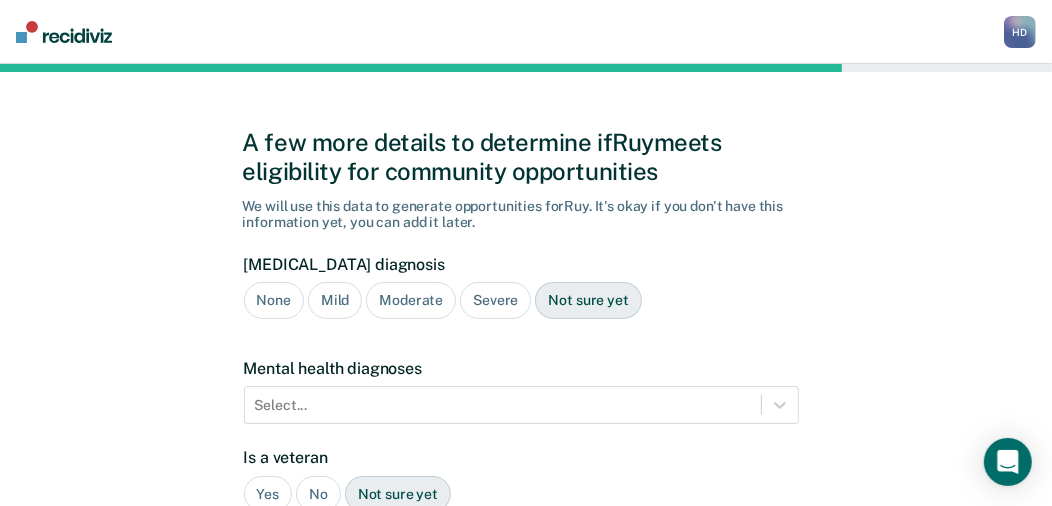 scroll, scrollTop: 108, scrollLeft: 0, axis: vertical 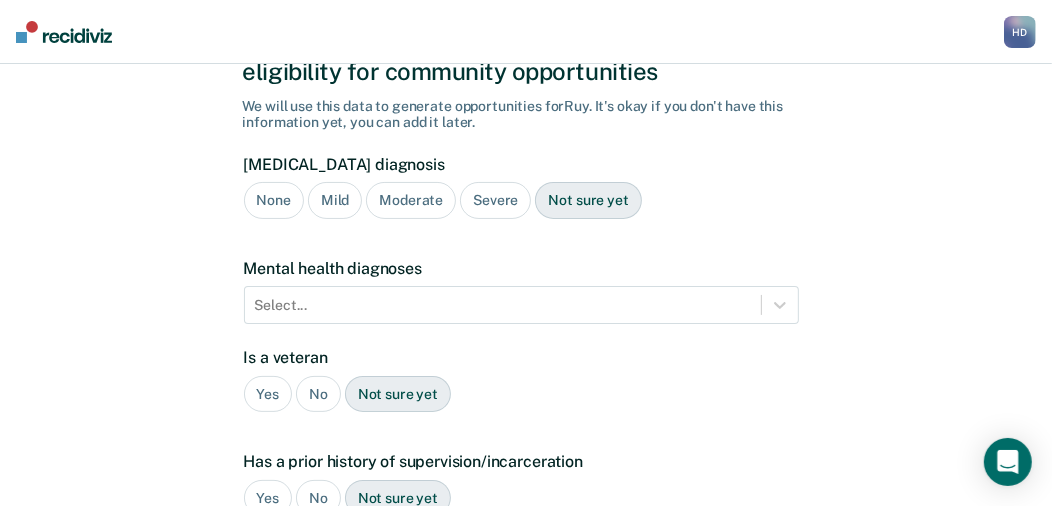 click on "Moderate" at bounding box center [411, 200] 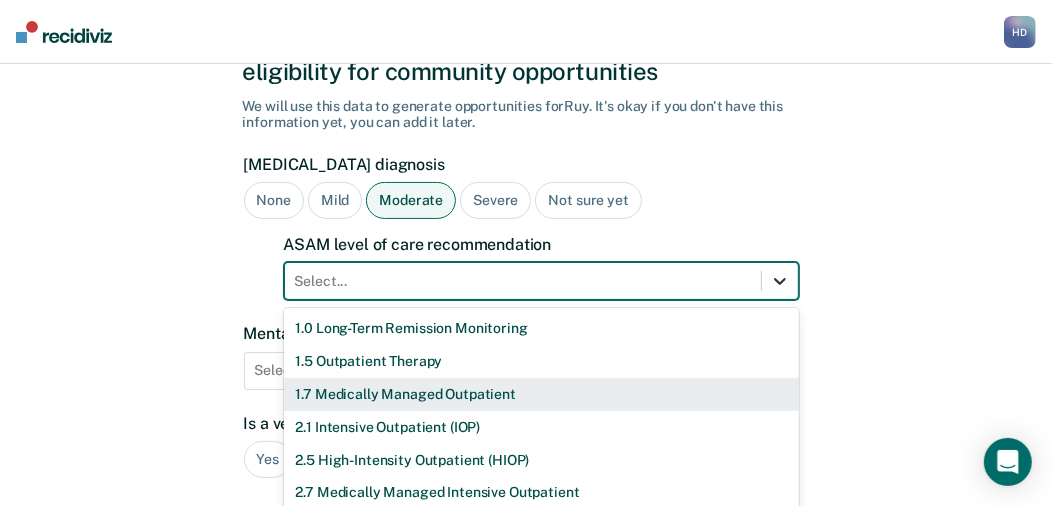 scroll, scrollTop: 217, scrollLeft: 0, axis: vertical 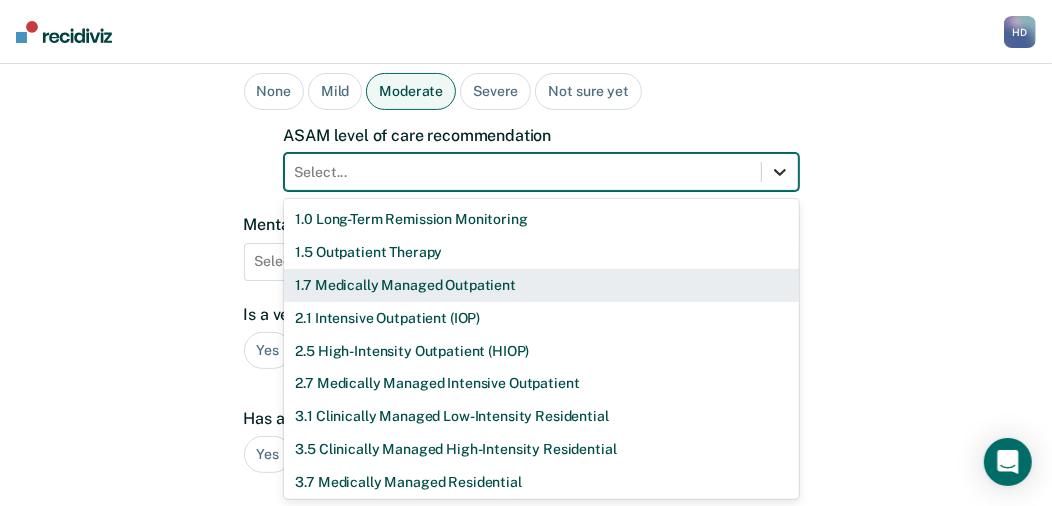 click on "11 results available. Use Up and Down to choose options, press Enter to select the currently focused option, press Escape to exit the menu, press Tab to select the option and exit the menu. Select... 1.0 Long-Term Remission Monitoring 1.5 Outpatient Therapy 1.7 Medically Managed Outpatient 2.1 Intensive Outpatient (IOP) 2.5 High-Intensity Outpatient (HIOP) 2.7 Medically Managed Intensive Outpatient 3.1 Clinically Managed Low-Intensity Residential 3.5 Clinically Managed High-Intensity Residential 3.7 Medically Managed Residential 4.0 Medically Managed Inpatient None" at bounding box center (541, 172) 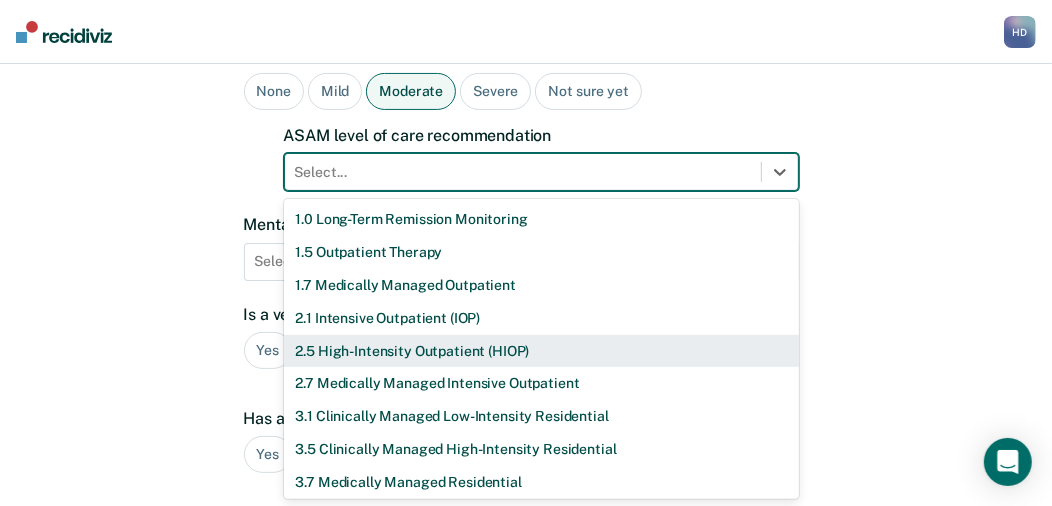 scroll, scrollTop: 68, scrollLeft: 0, axis: vertical 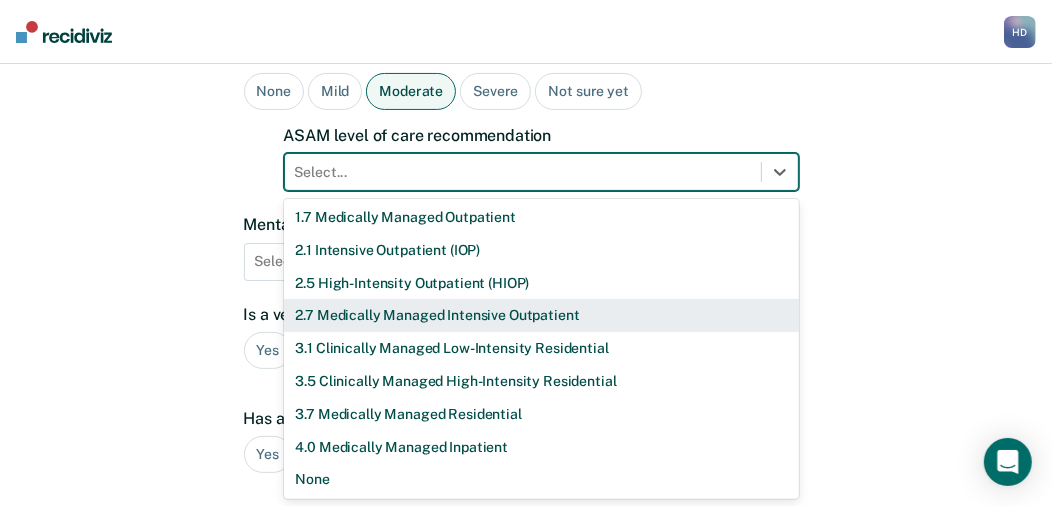 click on "A few more details to determine if  [PERSON_NAME]  meets eligibility for community opportunities We will use this data to generate opportunities for  Ruy . It's okay if you don't have this information yet, you can add it later.   [MEDICAL_DATA] diagnosis  None Mild Moderate Severe Not sure yet ASAM level of care recommendation  11 results available. Use Up and Down to choose options, press Enter to select the currently focused option, press Escape to exit the menu, press Tab to select the option and exit the menu. Select... 1.0 Long-Term Remission Monitoring 1.5 Outpatient Therapy 1.7 Medically Managed Outpatient 2.1 Intensive Outpatient (IOP) 2.5 High-Intensity Outpatient (HIOP) 2.7 Medically Managed Intensive Outpatient 3.1 Clinically Managed Low-Intensity Residential 3.5 Clinically Managed High-Intensity Residential 3.7 Medically Managed Residential 4.0 Medically Managed Inpatient None Mental health diagnoses  Select... Is a veteran  Yes No Not sure yet Has a prior history of supervision/incarceration   Yes" at bounding box center [526, 407] 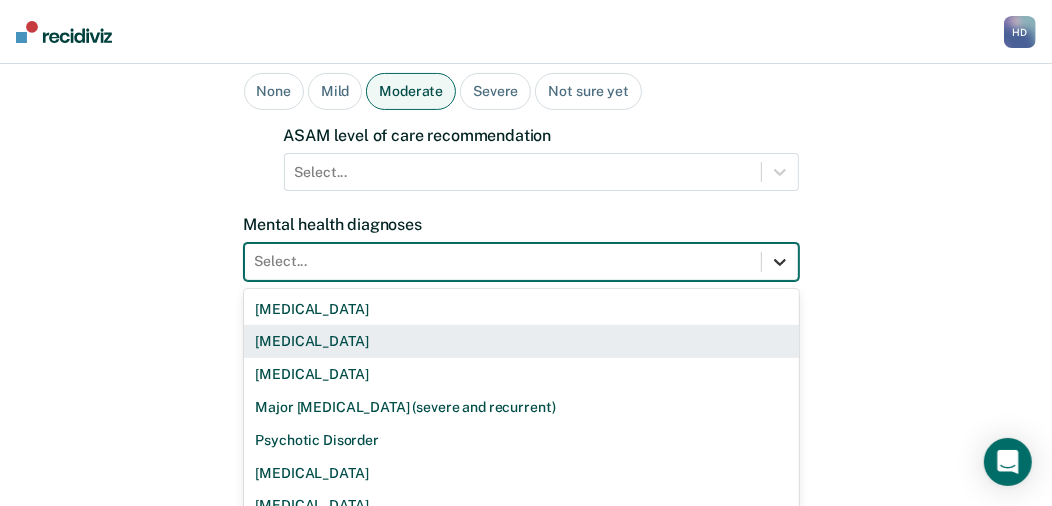 scroll, scrollTop: 306, scrollLeft: 0, axis: vertical 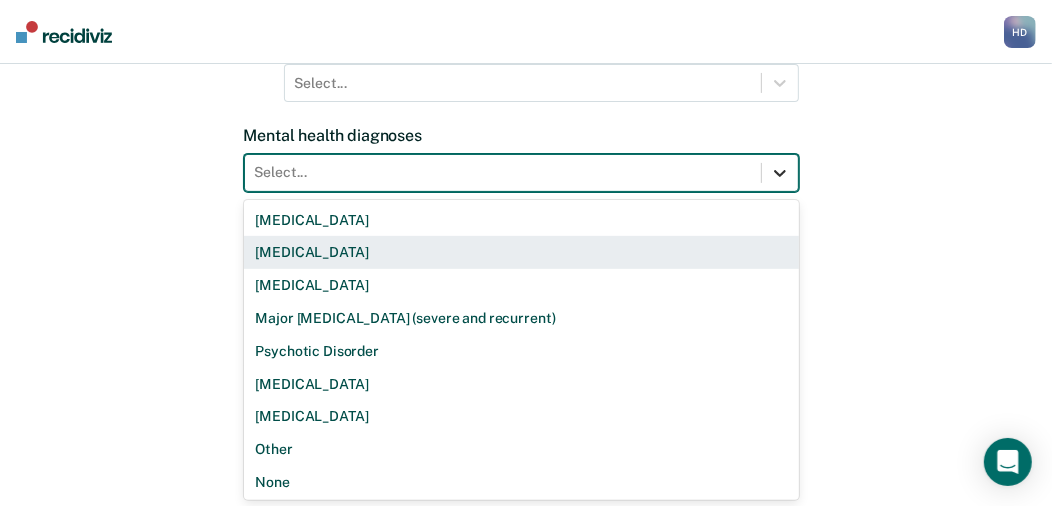 click on "9 results available. Use Up and Down to choose options, press Enter to select the currently focused option, press Escape to exit the menu, press Tab to select the option and exit the menu. Select... [MEDICAL_DATA] [MEDICAL_DATA] [MEDICAL_DATA] Major [MEDICAL_DATA] (severe and recurrent) Psychotic Disorder [MEDICAL_DATA] [MEDICAL_DATA] Other None" at bounding box center (521, 173) 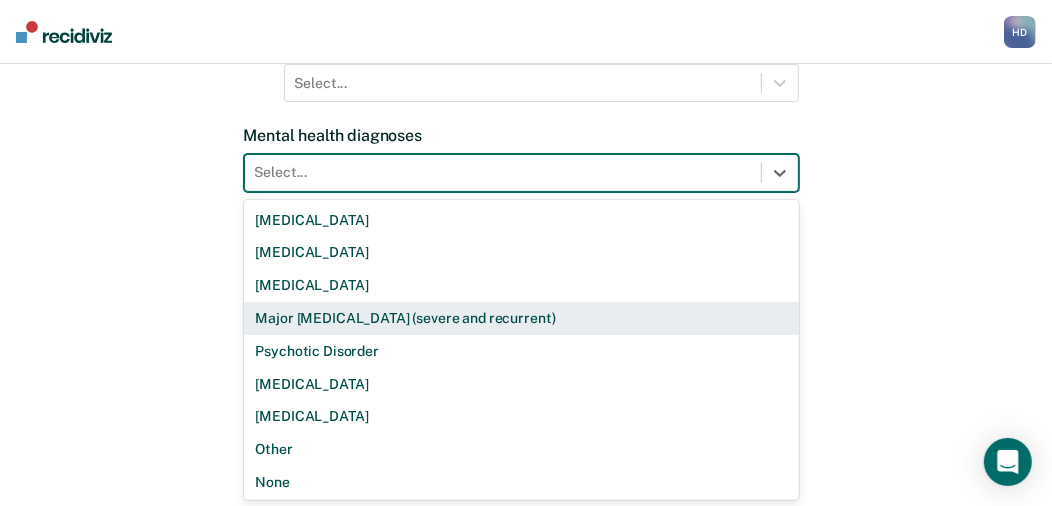 click on "Major [MEDICAL_DATA] (severe and recurrent)" at bounding box center (521, 318) 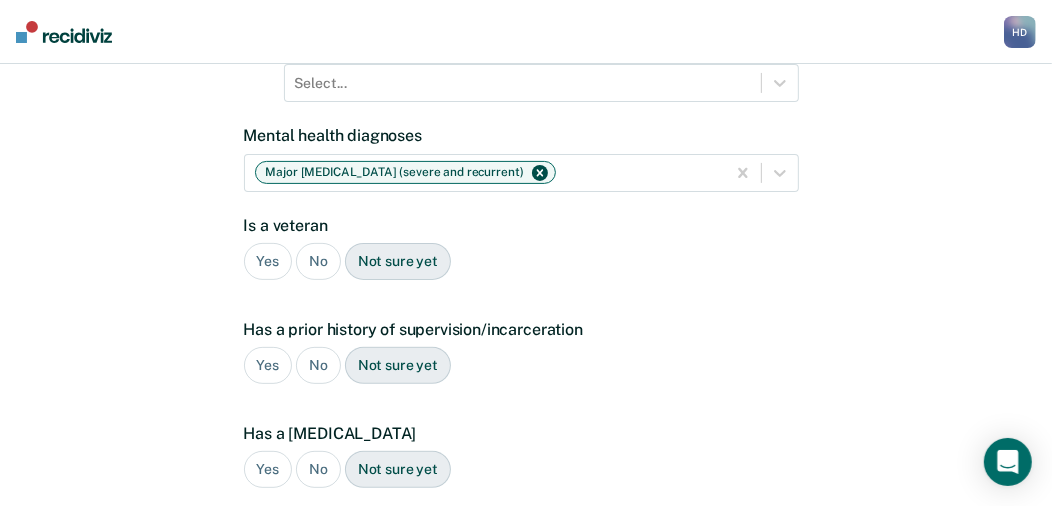 click on "No" at bounding box center [318, 261] 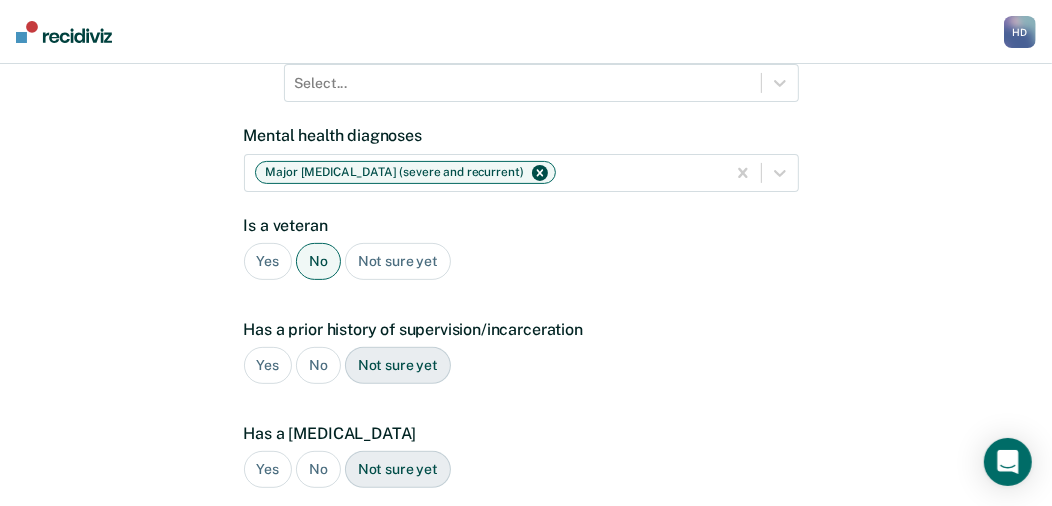 click on "No" at bounding box center (318, 365) 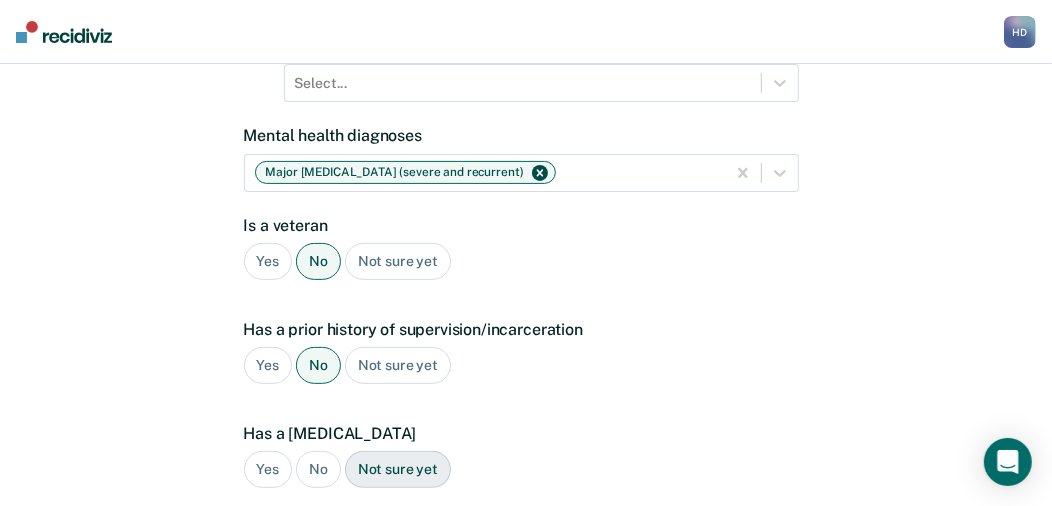 click on "No" at bounding box center (318, 469) 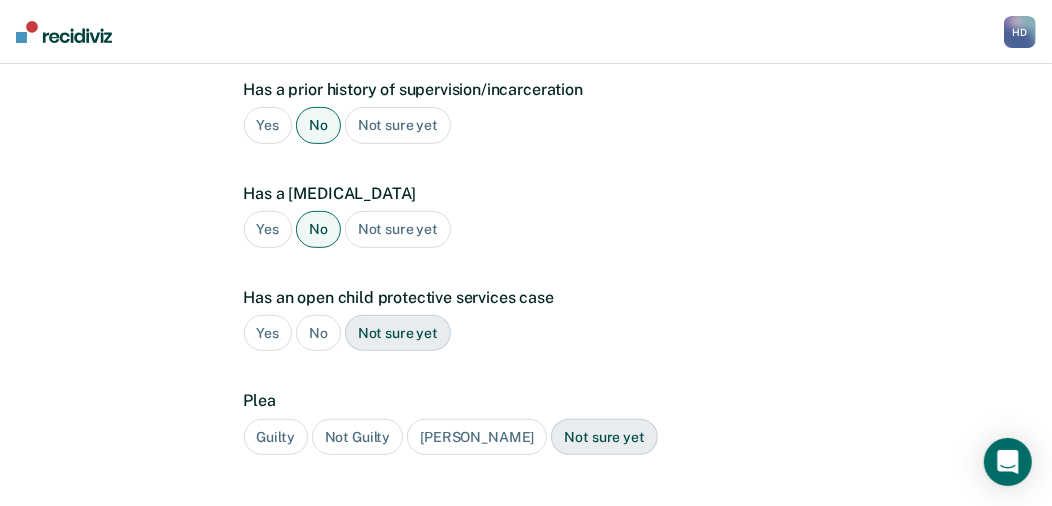 scroll, scrollTop: 606, scrollLeft: 0, axis: vertical 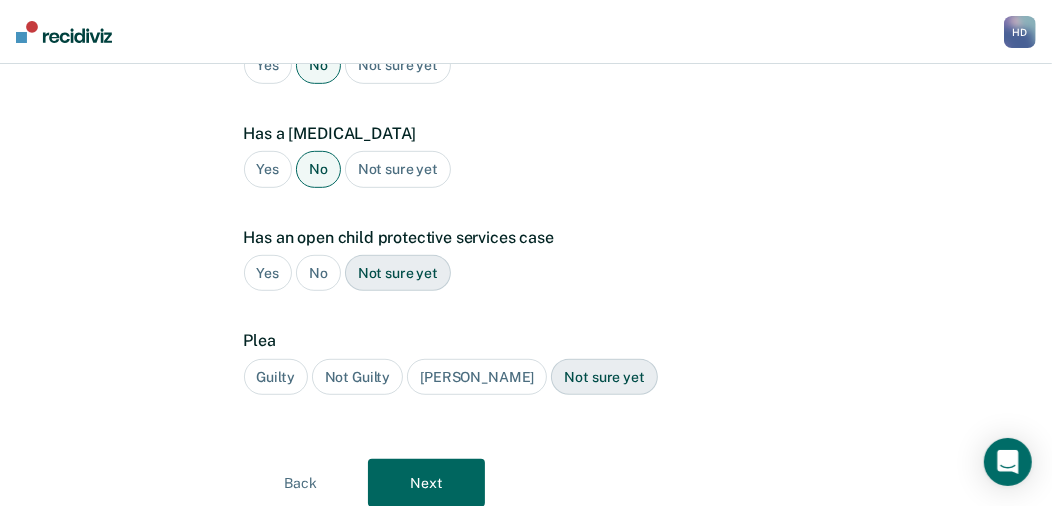 click on "No" at bounding box center (318, 273) 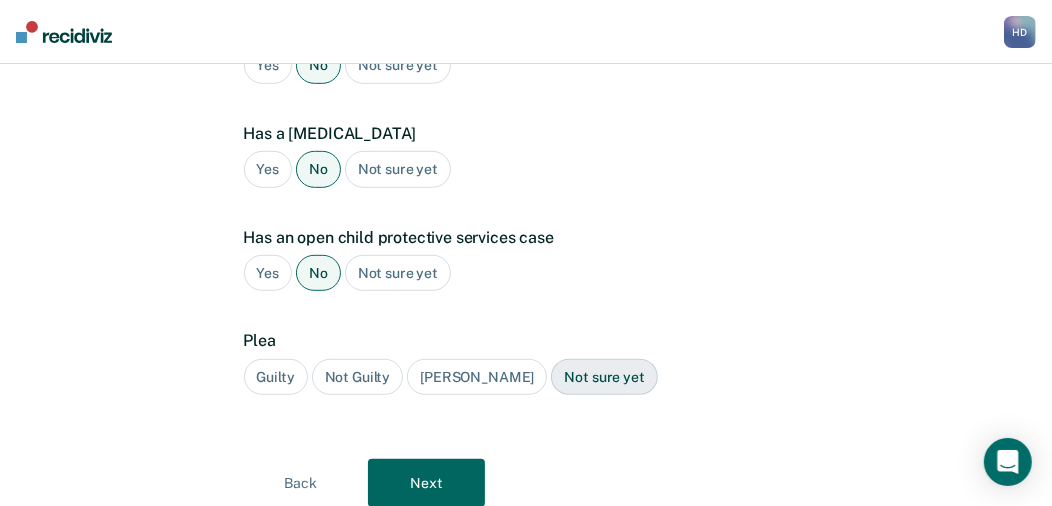 click on "Guilty" at bounding box center [276, 377] 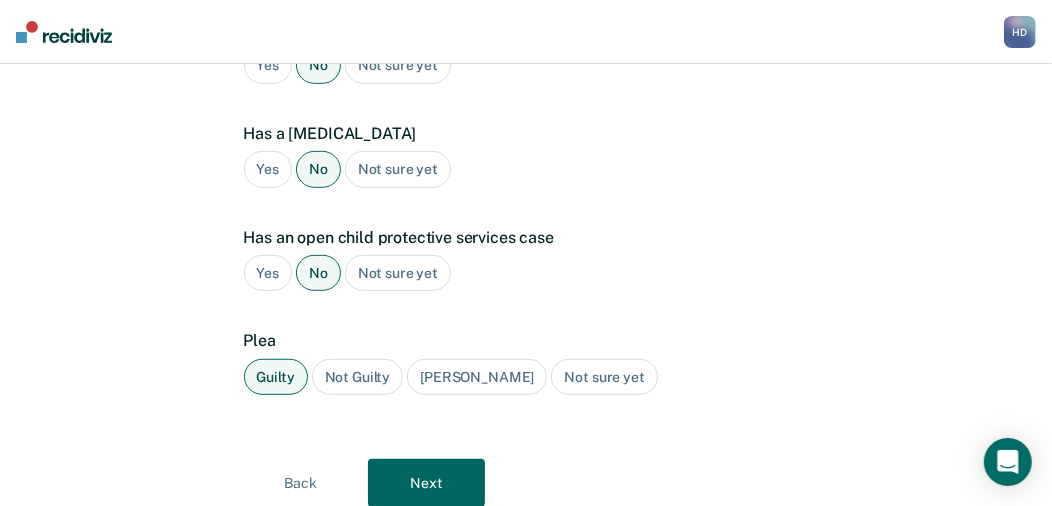 scroll, scrollTop: 673, scrollLeft: 0, axis: vertical 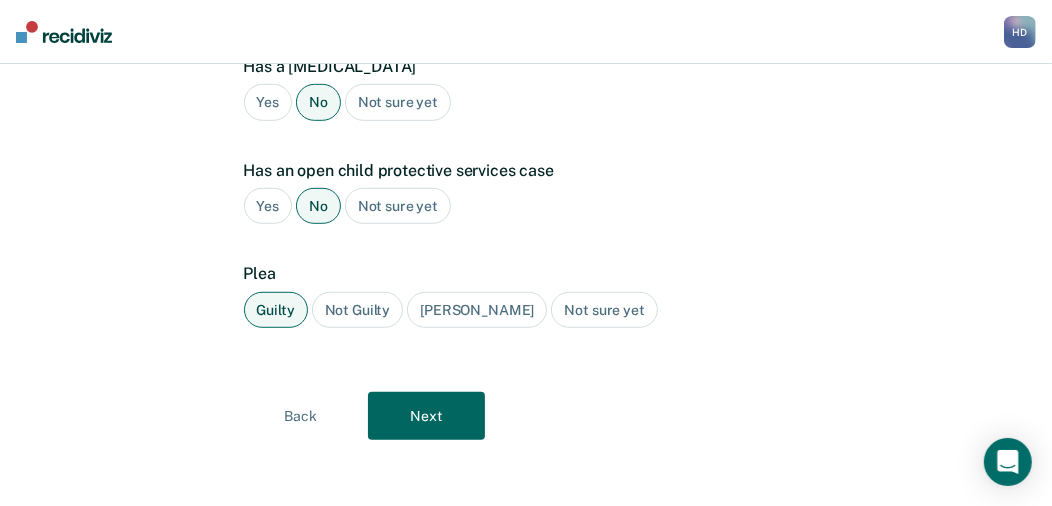 click on "Next" at bounding box center (426, 416) 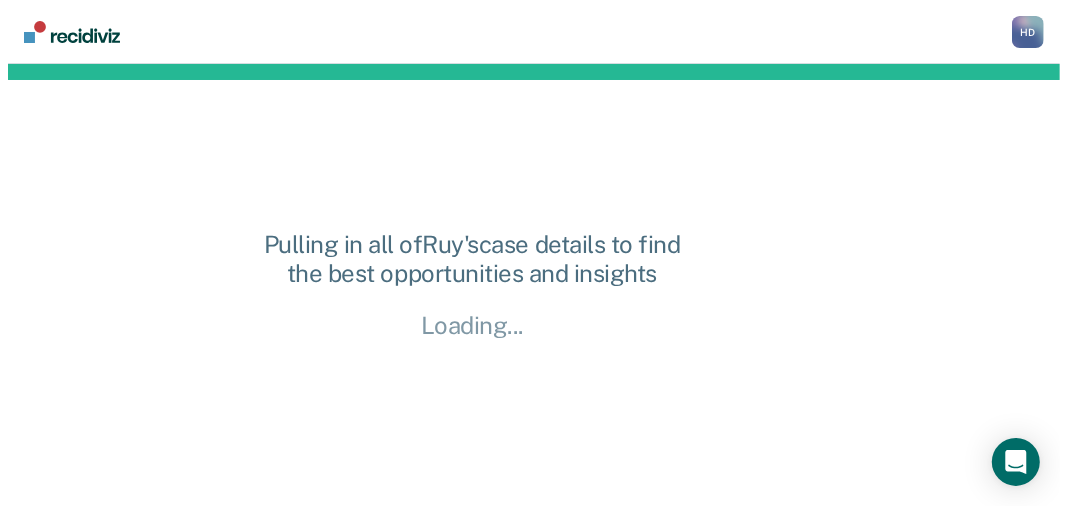 scroll, scrollTop: 0, scrollLeft: 0, axis: both 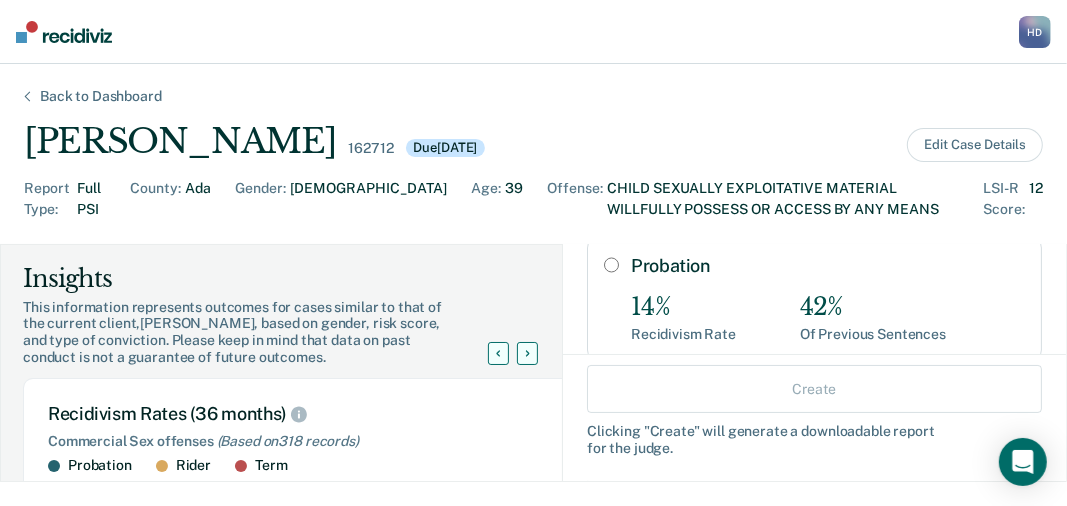 click on "Probation" at bounding box center [611, 265] 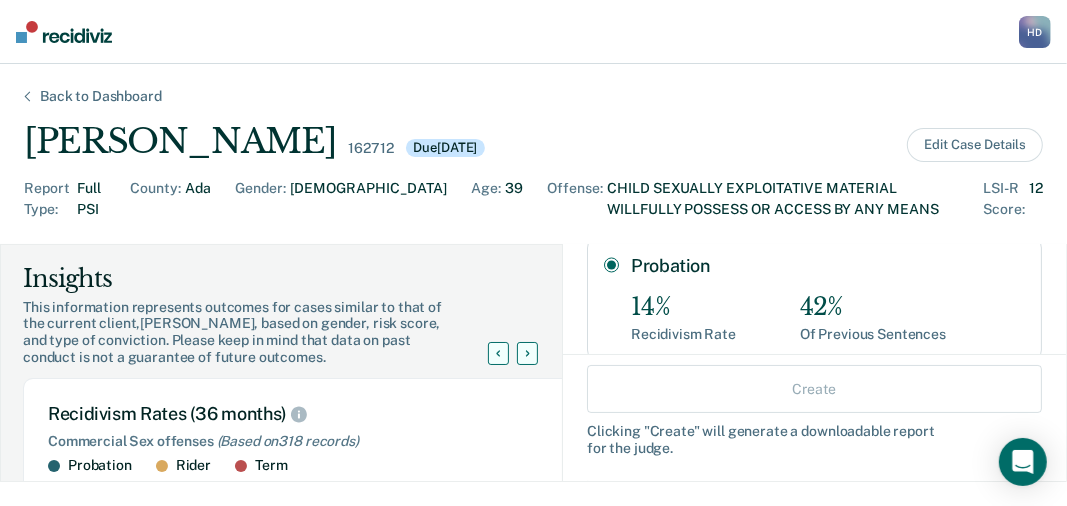 radio on "true" 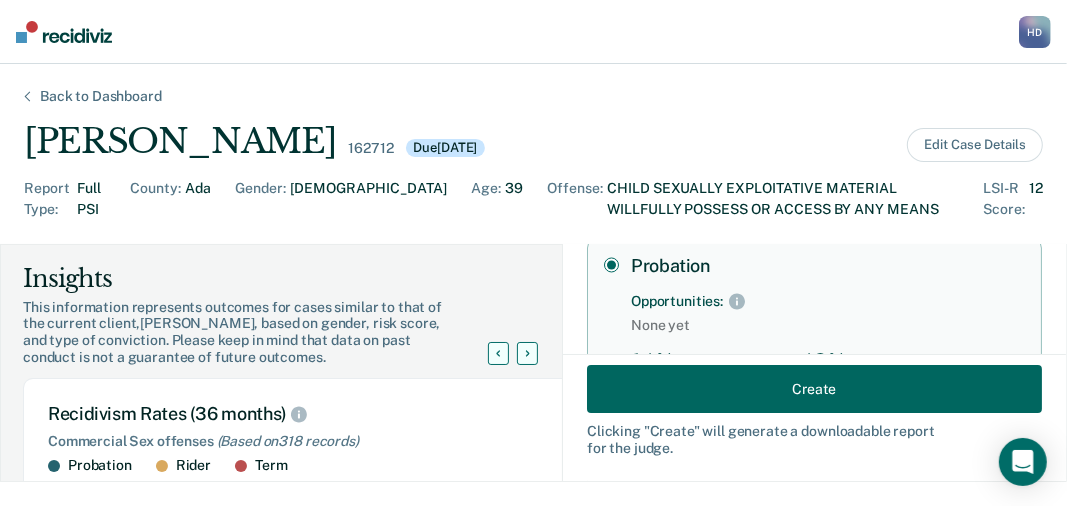 click on "Create" at bounding box center (814, 389) 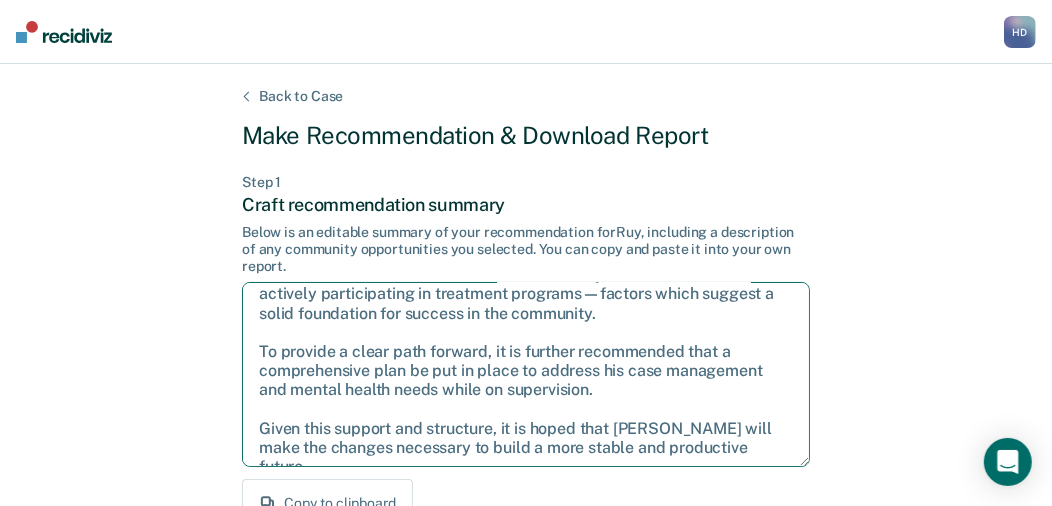 scroll, scrollTop: 108, scrollLeft: 0, axis: vertical 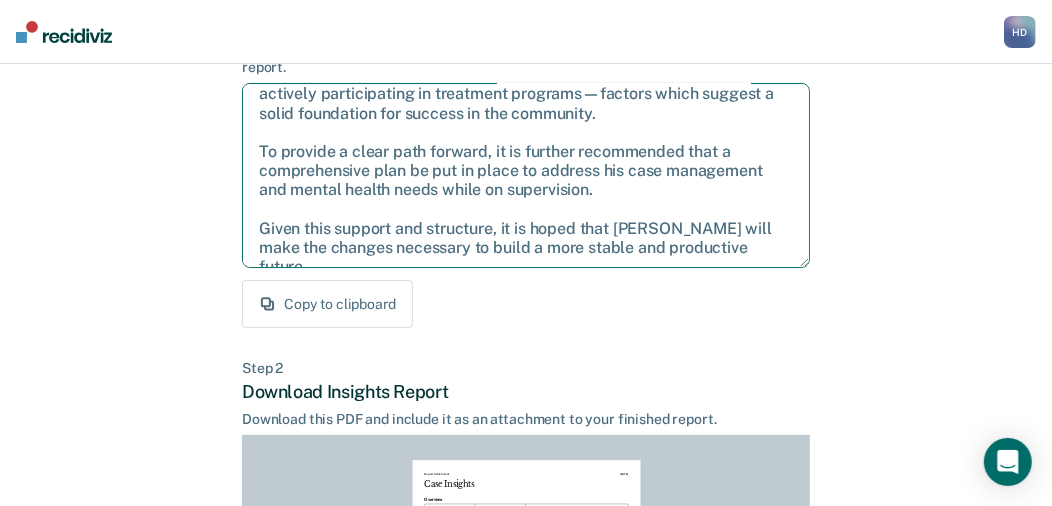 drag, startPoint x: 261, startPoint y: 300, endPoint x: 783, endPoint y: 245, distance: 524.8895 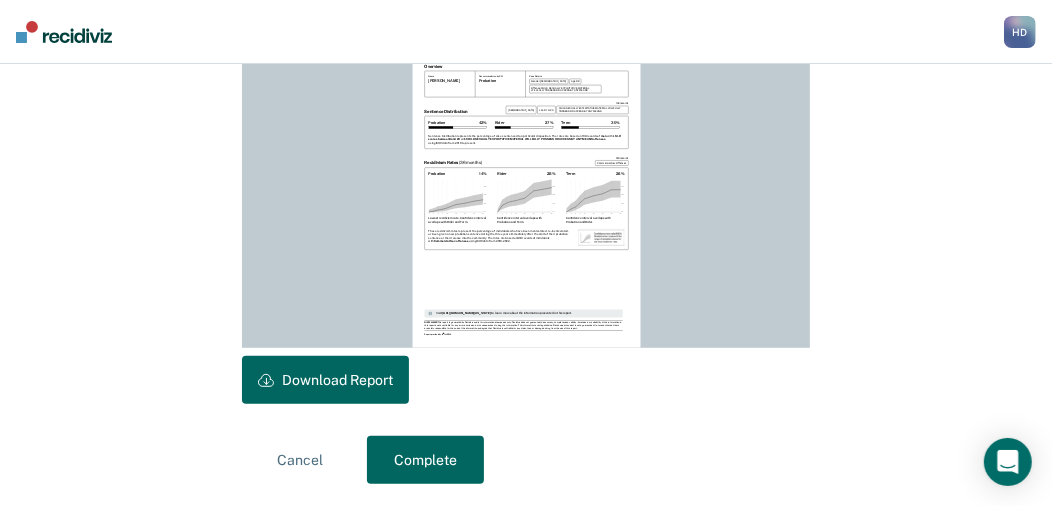 scroll, scrollTop: 633, scrollLeft: 0, axis: vertical 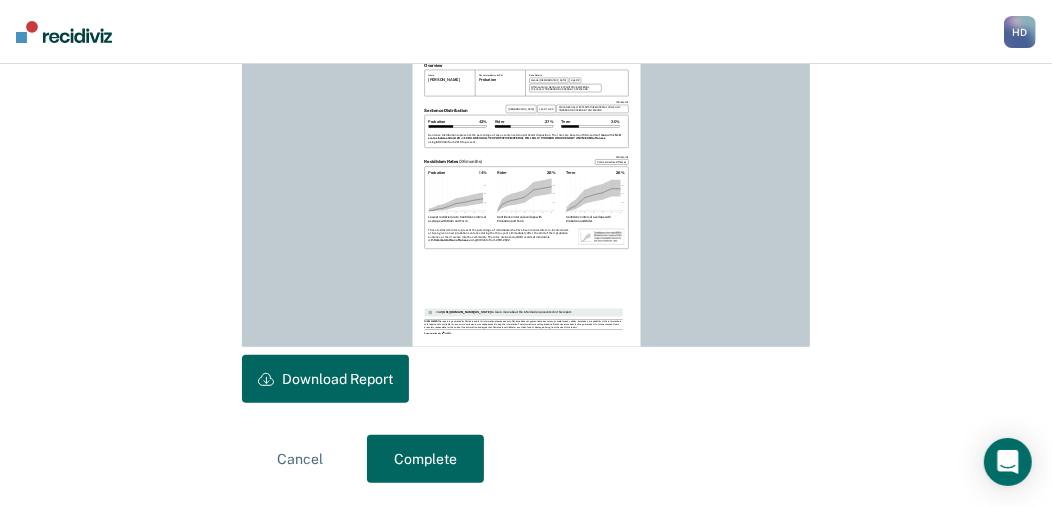 click on "Download Report" at bounding box center (325, 379) 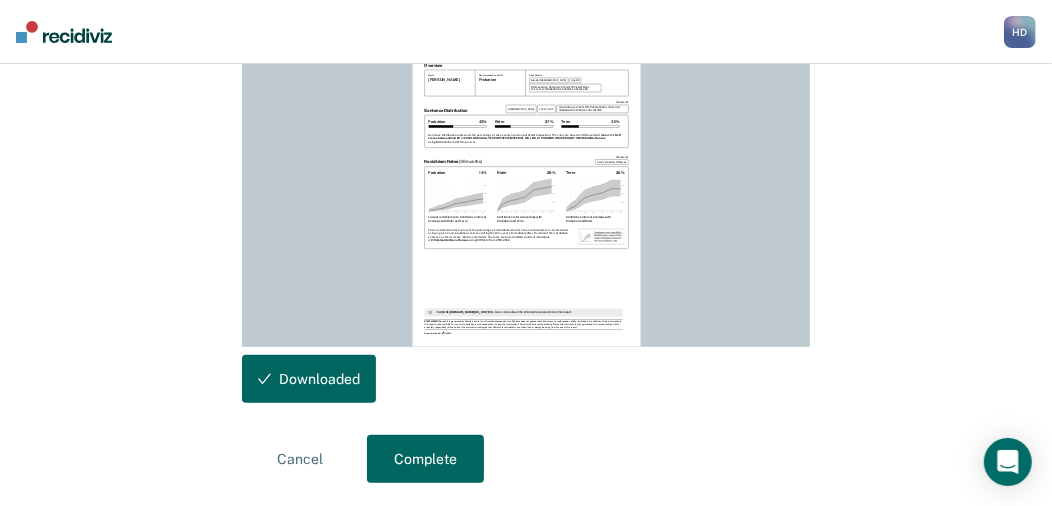 scroll, scrollTop: 0, scrollLeft: 0, axis: both 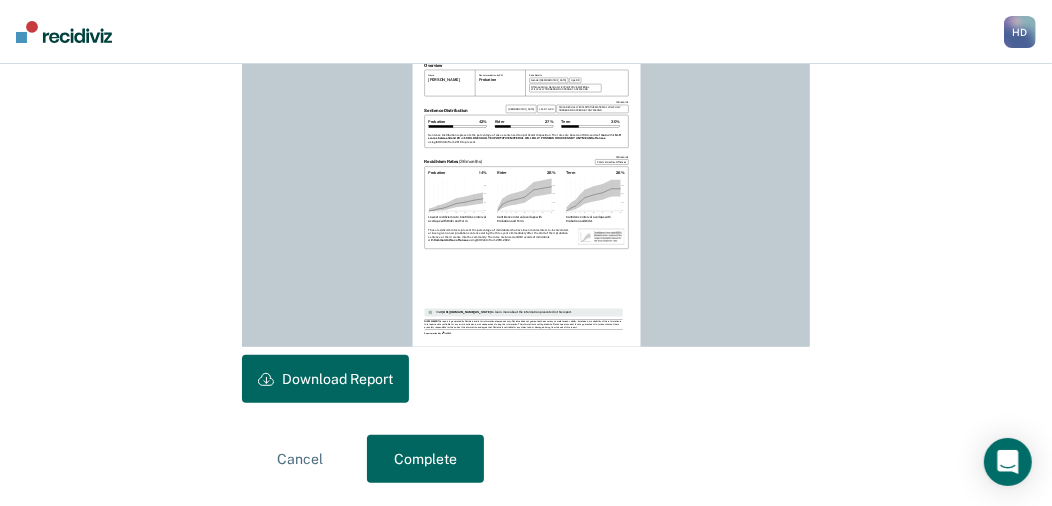 click on "Complete" at bounding box center (425, 459) 